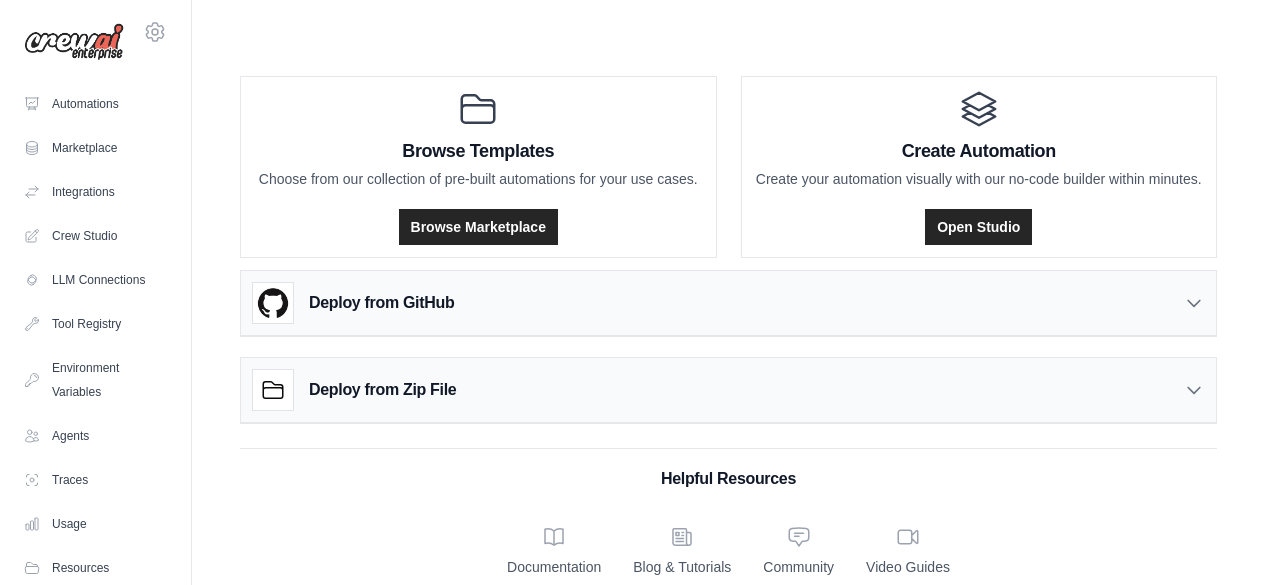 scroll, scrollTop: 0, scrollLeft: 0, axis: both 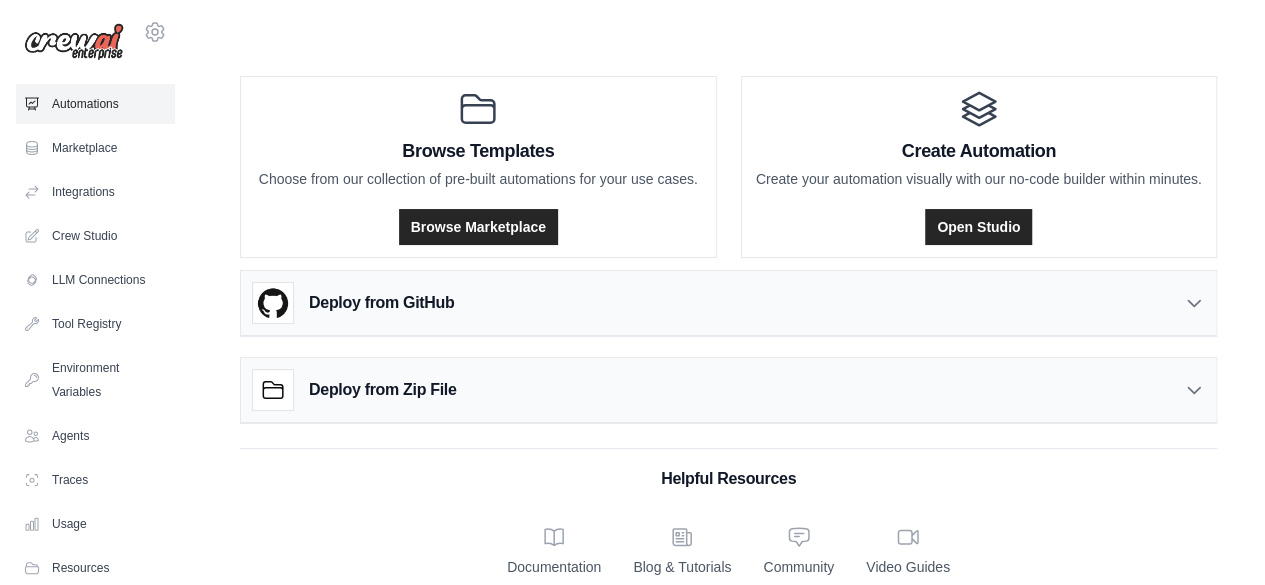 click on "Automations" at bounding box center [95, 104] 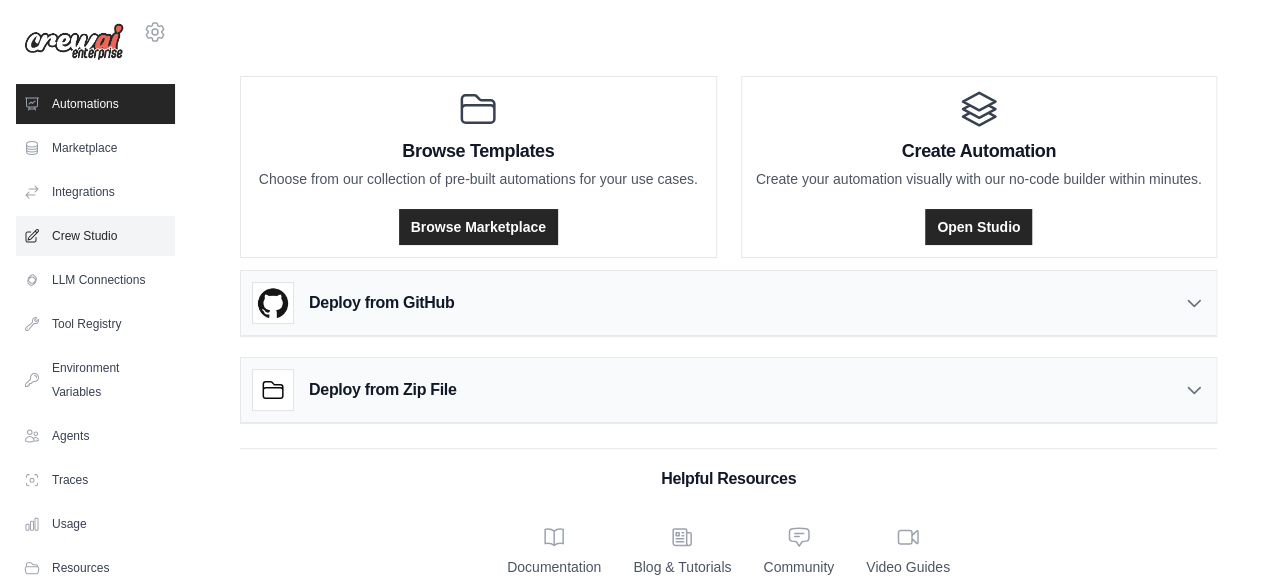 click on "Crew Studio" at bounding box center [95, 236] 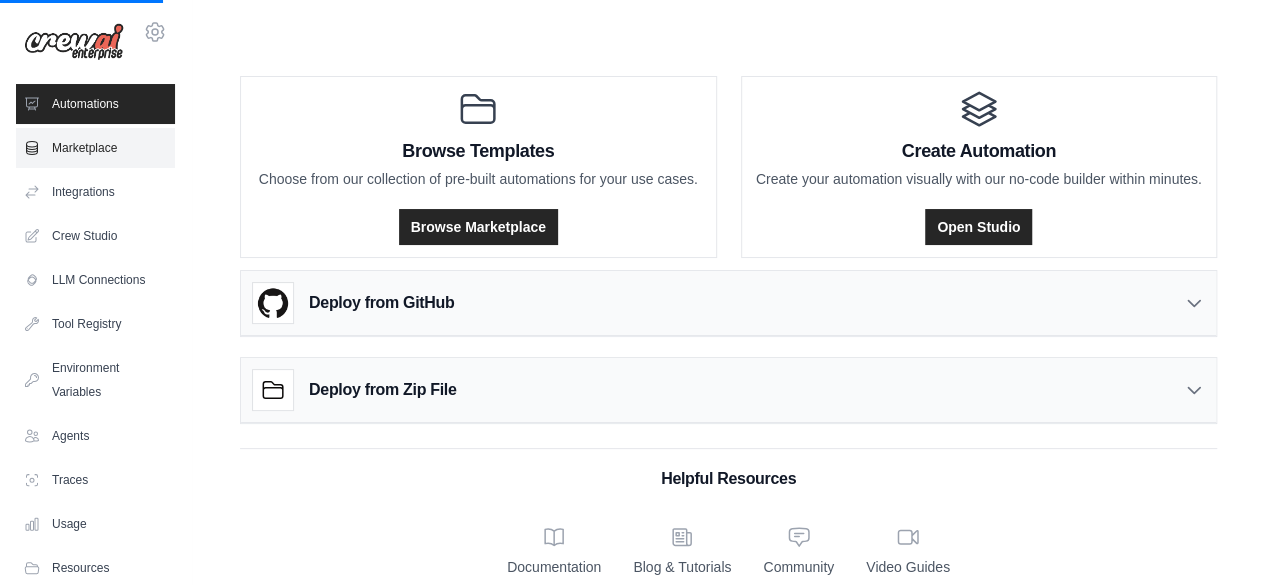 click on "Marketplace" at bounding box center (95, 148) 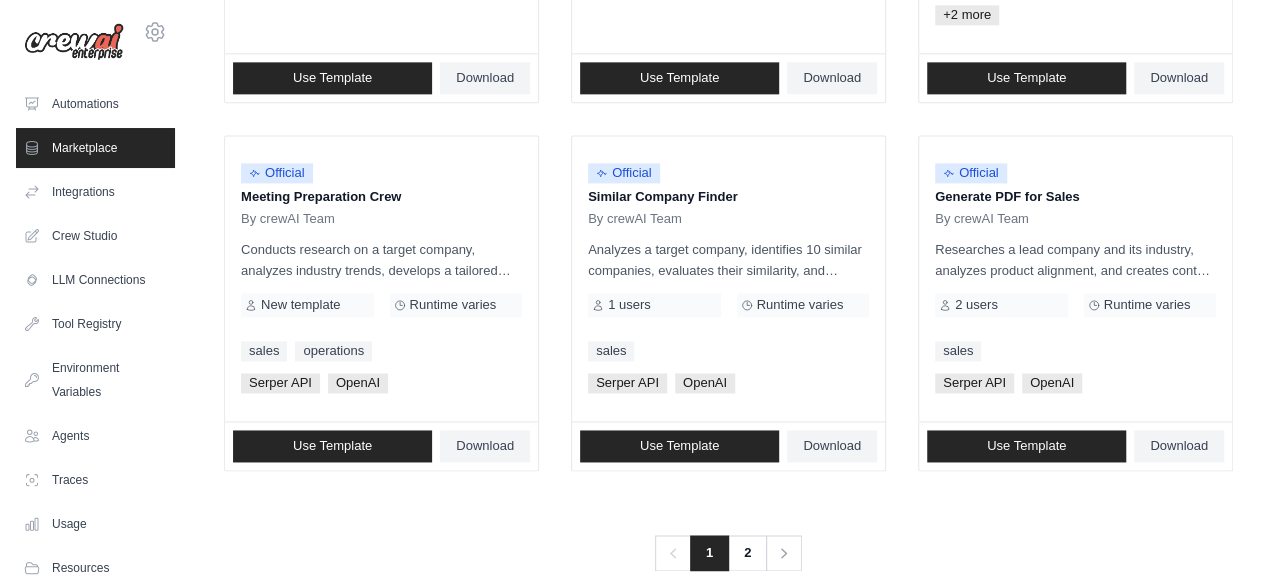 scroll, scrollTop: 1319, scrollLeft: 0, axis: vertical 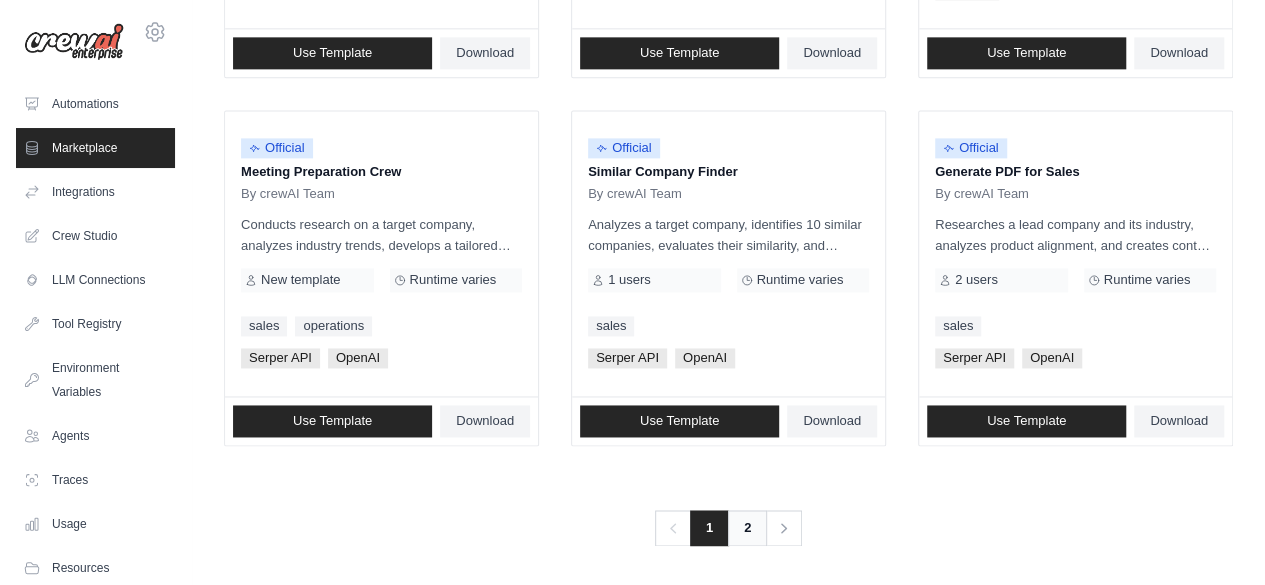 click on "2" at bounding box center [747, 528] 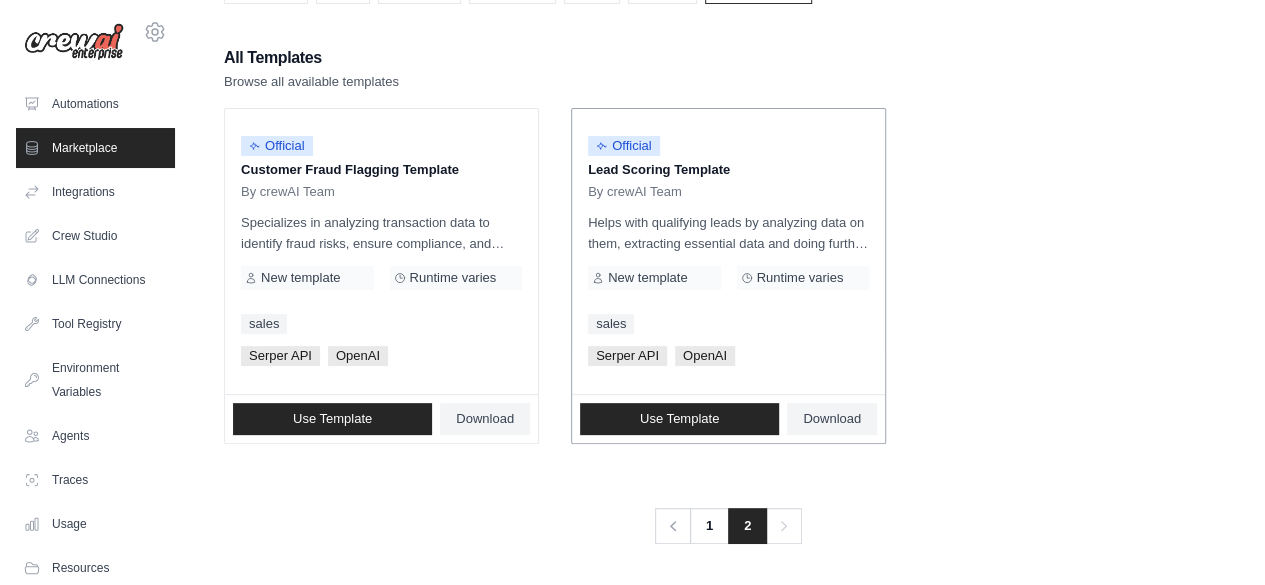 scroll, scrollTop: 0, scrollLeft: 0, axis: both 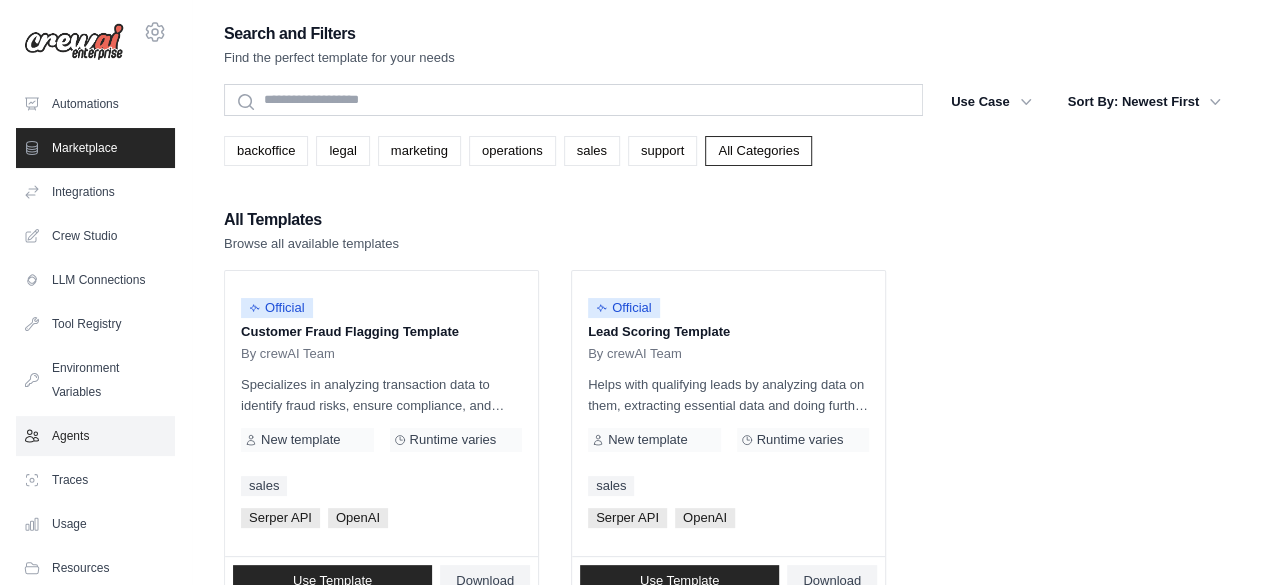 click on "Agents" at bounding box center [95, 436] 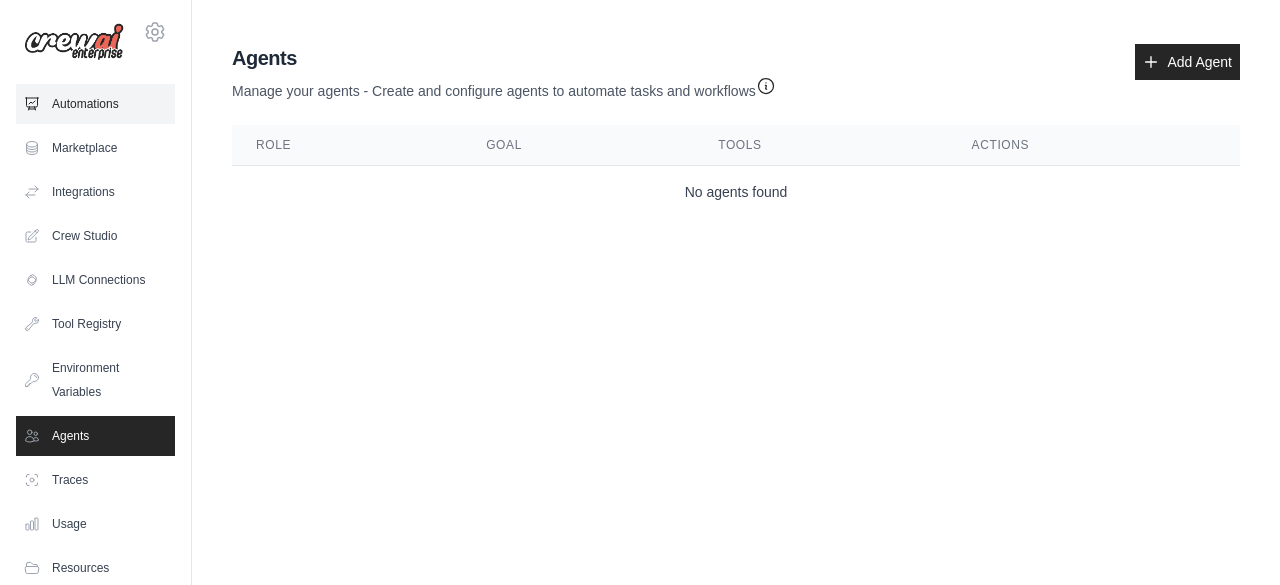 click on "Automations" at bounding box center [95, 104] 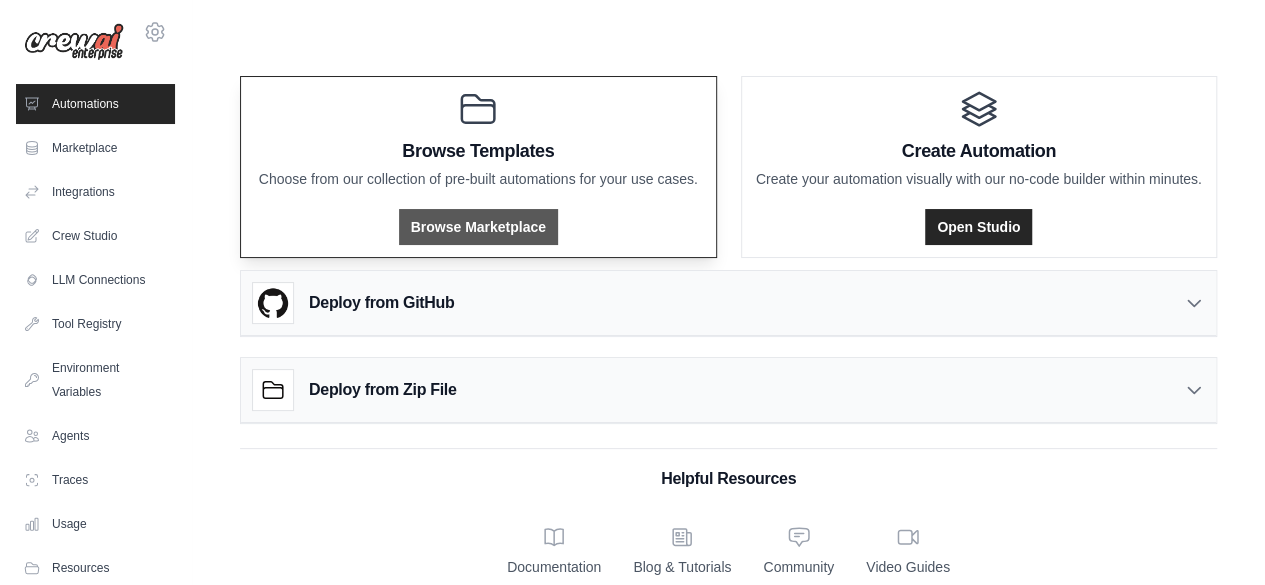 click on "Browse Marketplace" at bounding box center [478, 227] 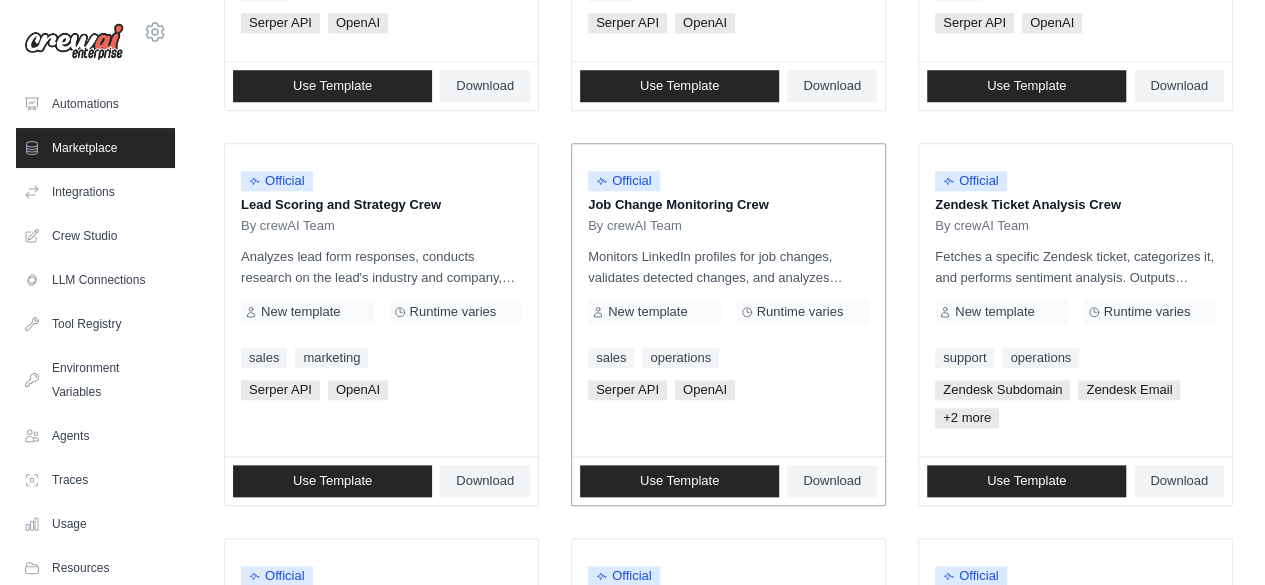 scroll, scrollTop: 896, scrollLeft: 0, axis: vertical 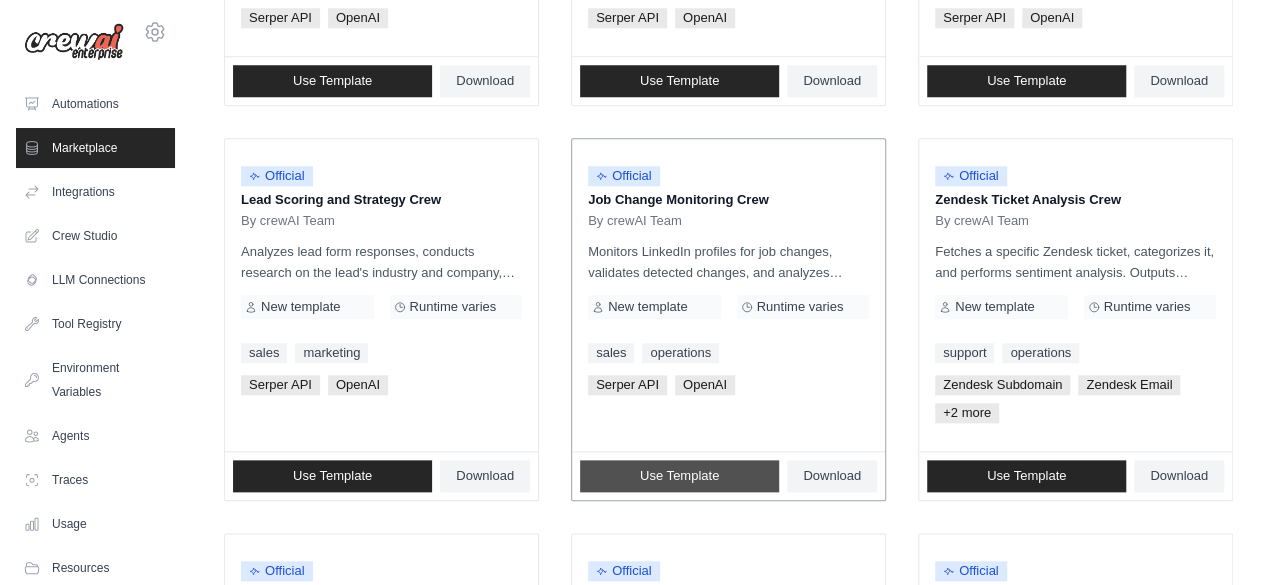 click on "Use Template" at bounding box center [679, 476] 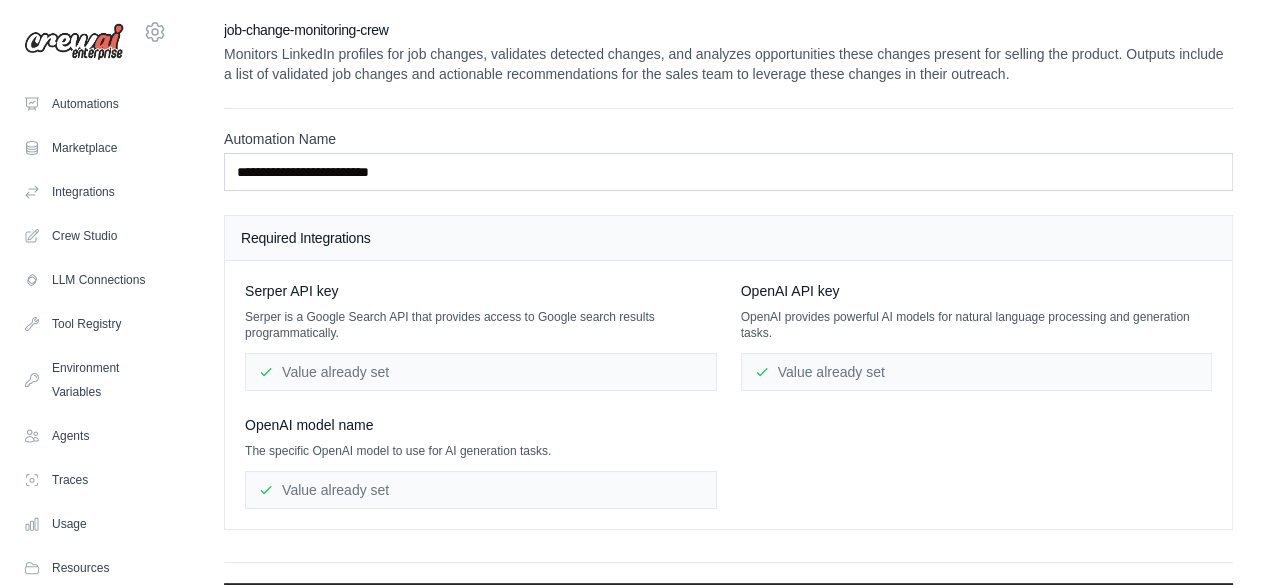 scroll, scrollTop: 59, scrollLeft: 0, axis: vertical 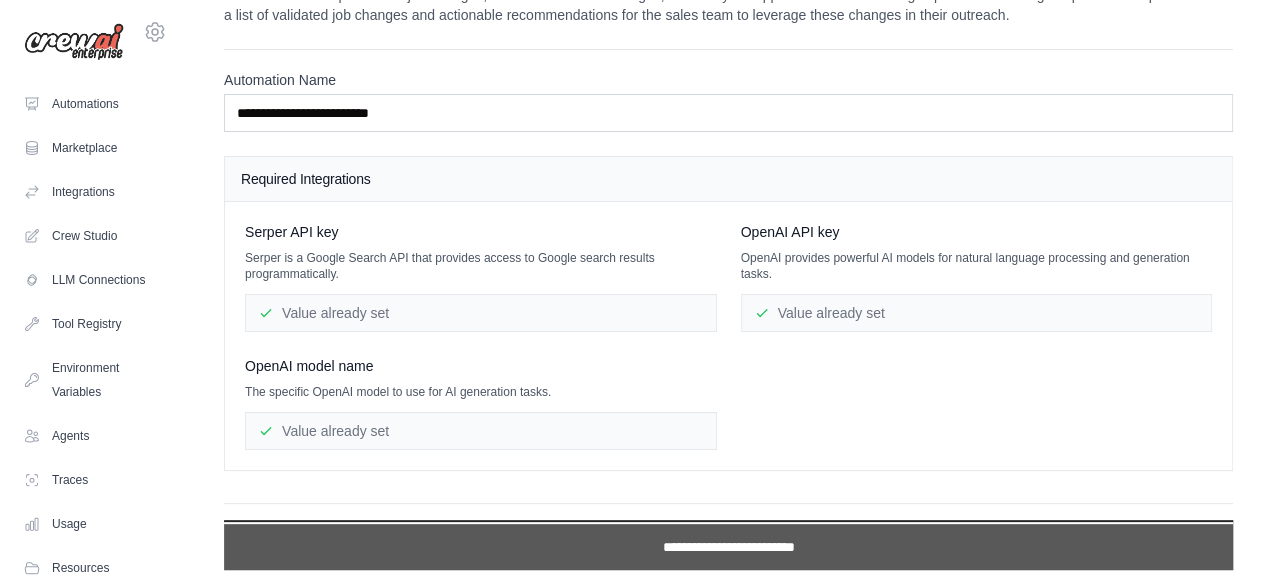 click on "**********" at bounding box center (728, 547) 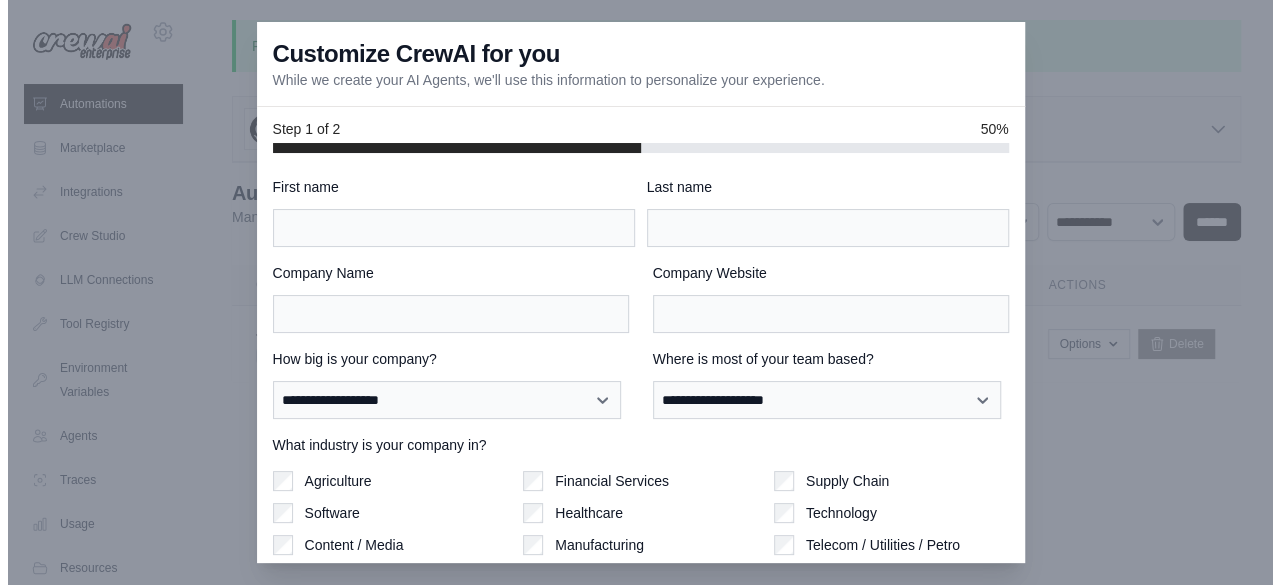 scroll, scrollTop: 0, scrollLeft: 0, axis: both 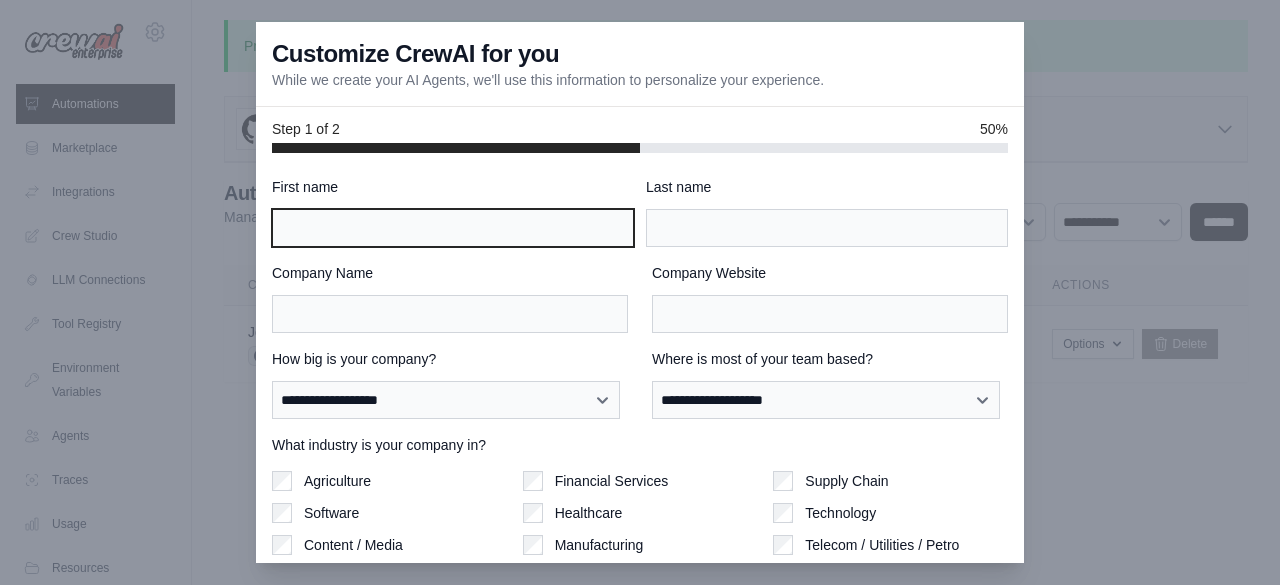 click on "First name" at bounding box center (453, 228) 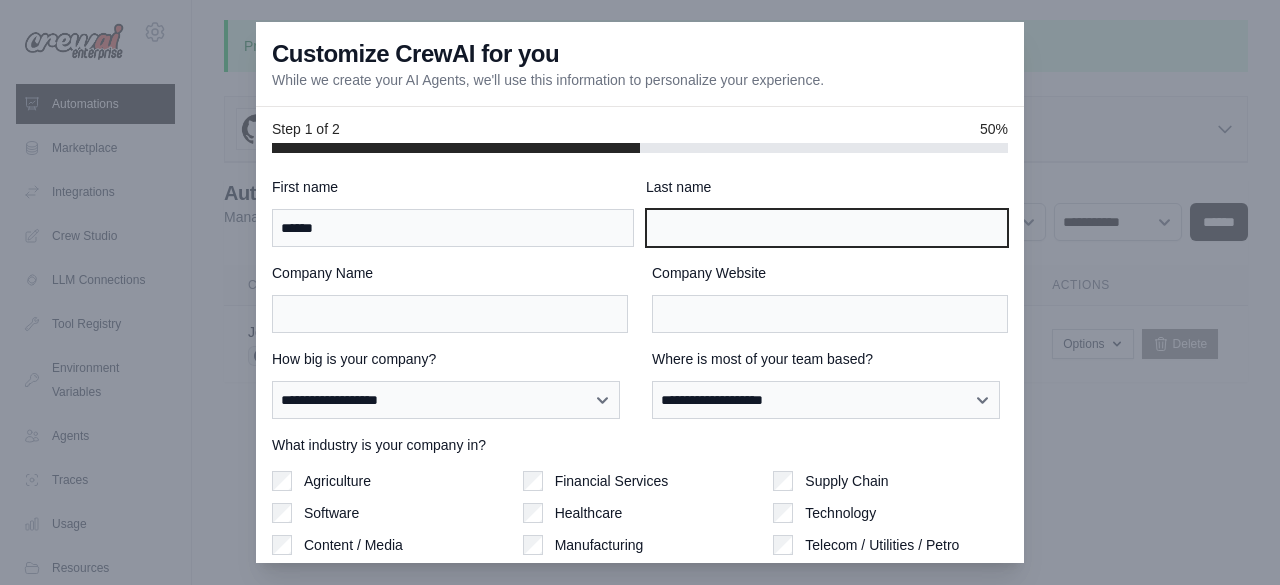 type on "**********" 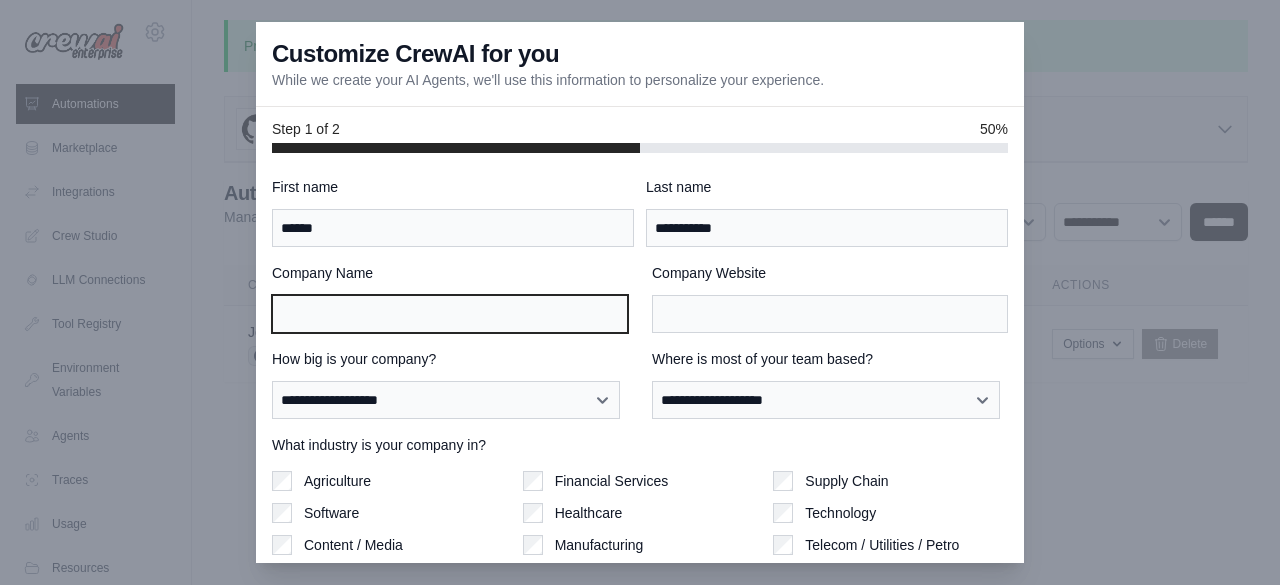 type on "***" 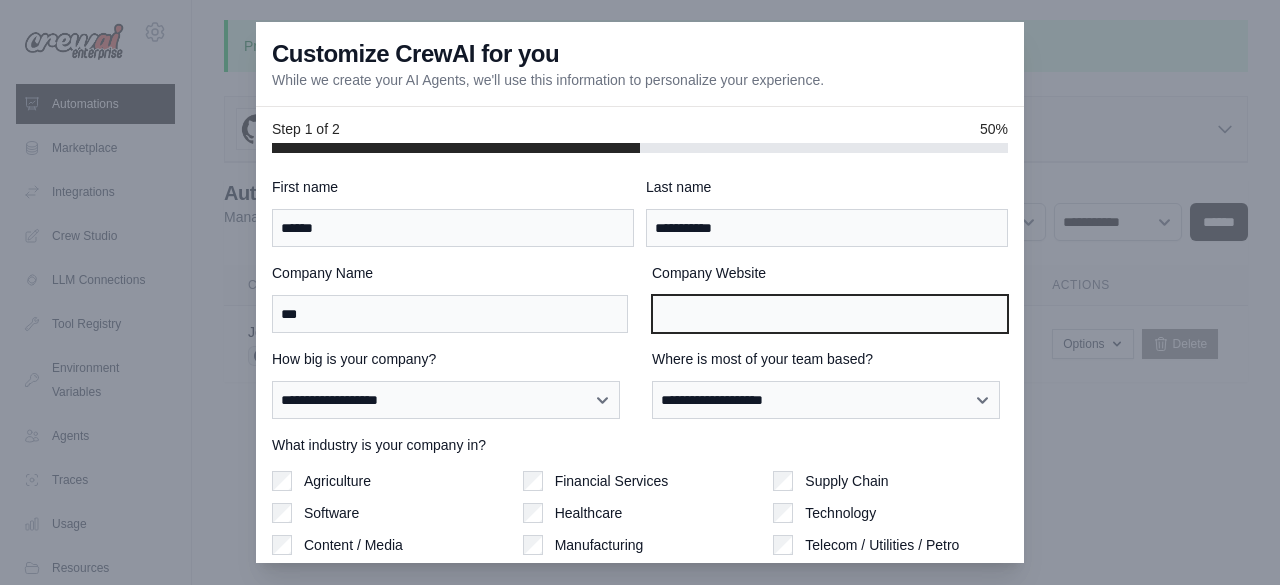 type on "***" 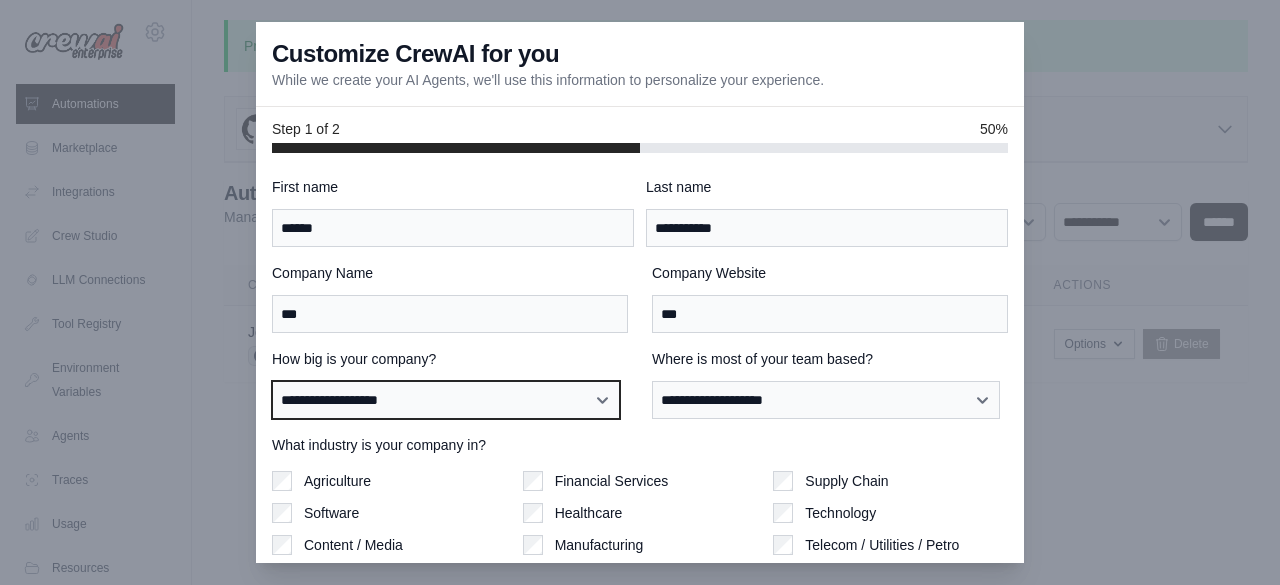 click on "**********" at bounding box center (446, 399) 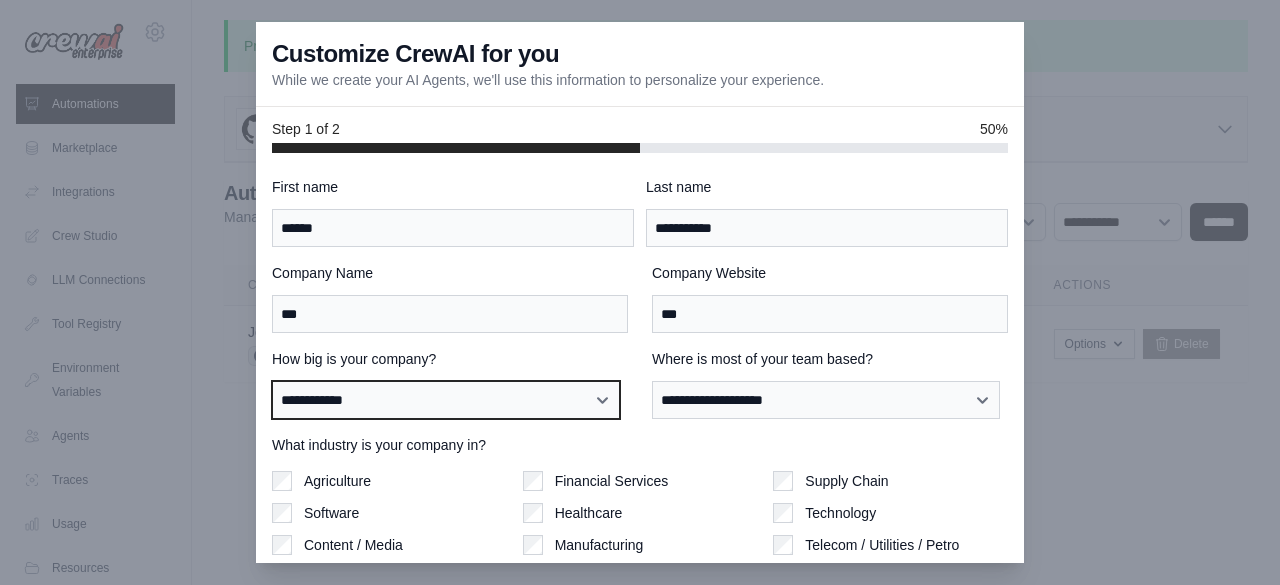 click on "**********" at bounding box center (446, 399) 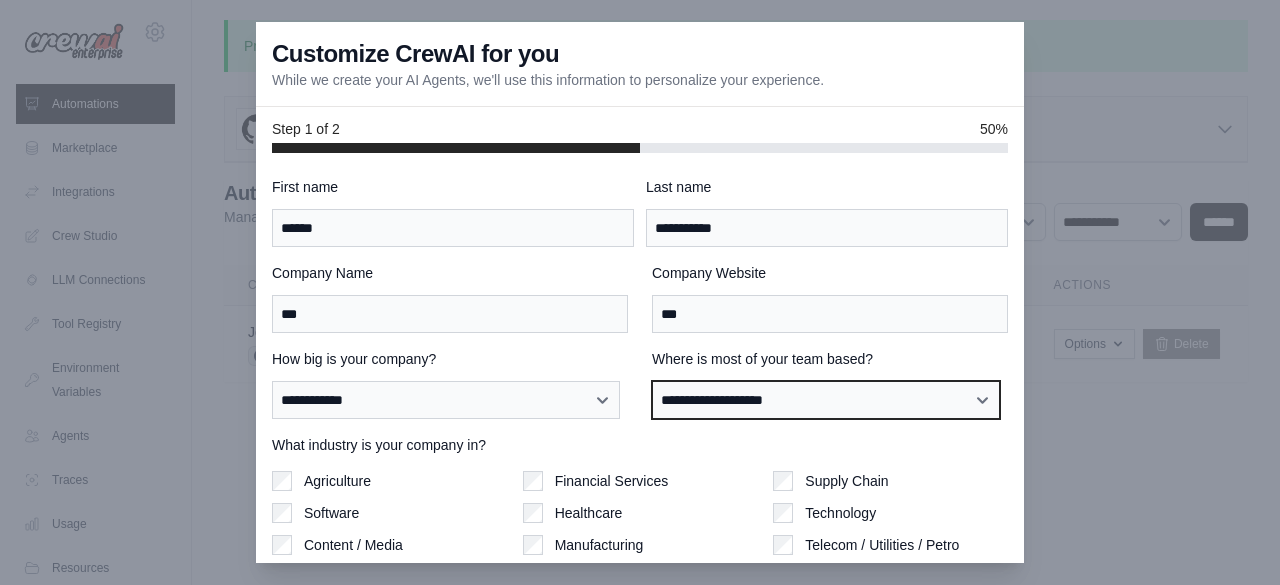click on "**********" at bounding box center [826, 399] 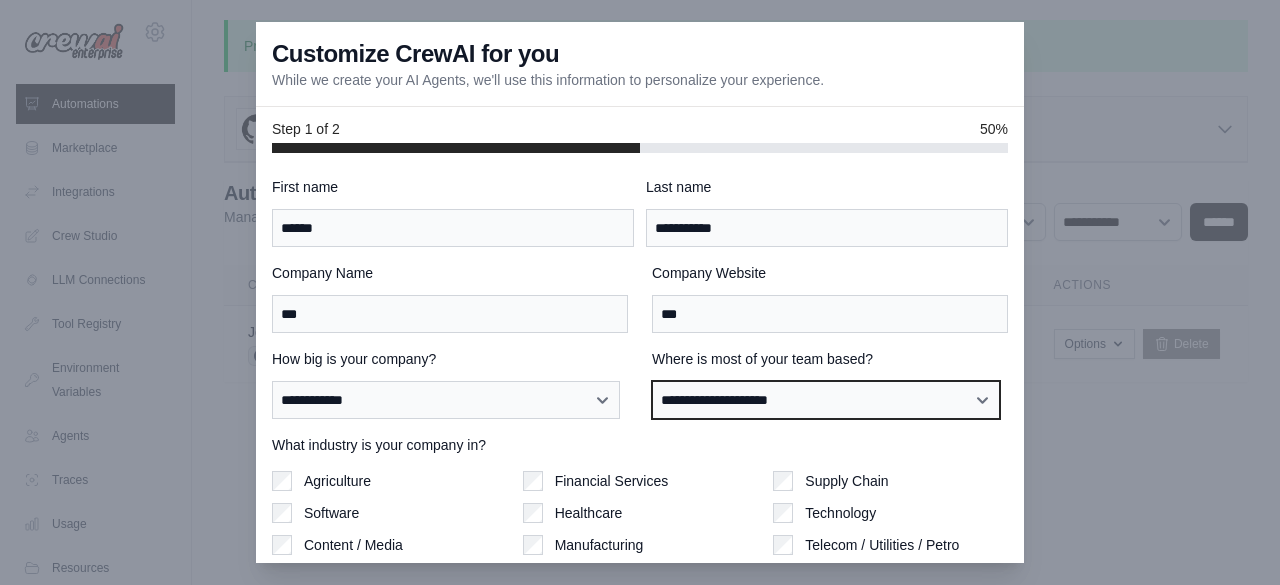 click on "**********" at bounding box center [826, 399] 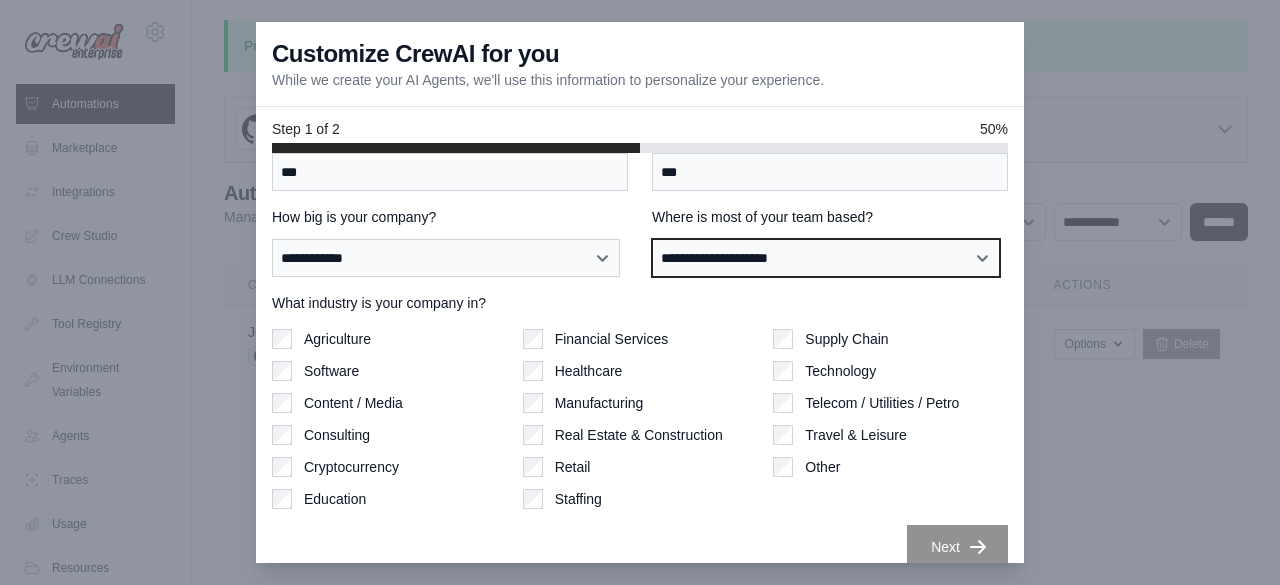 scroll, scrollTop: 151, scrollLeft: 0, axis: vertical 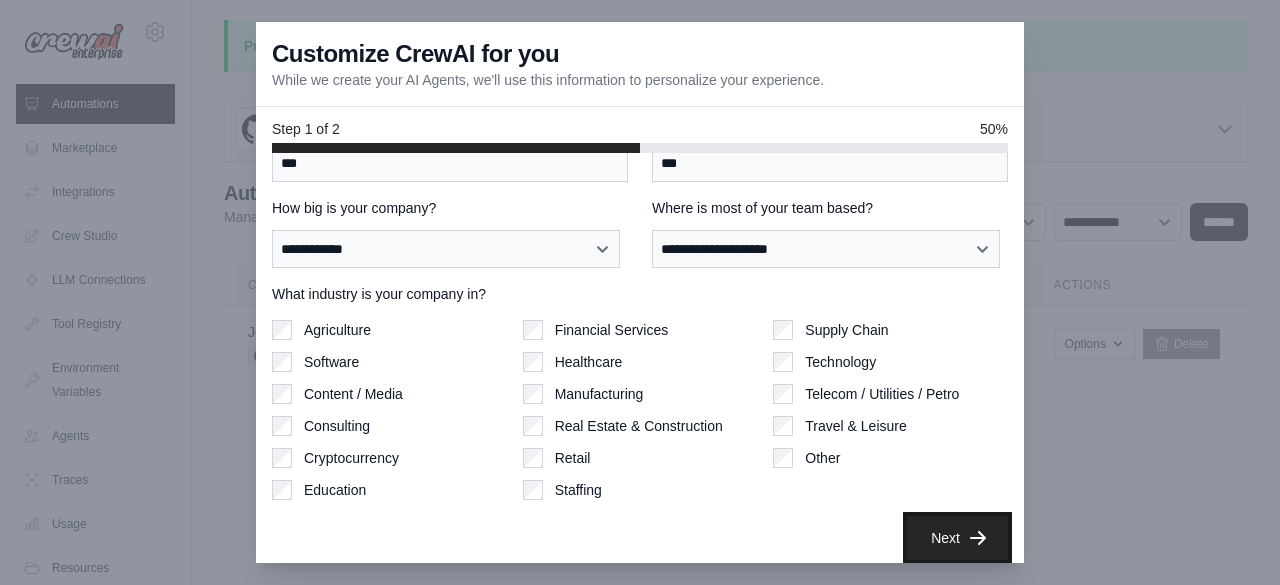 click 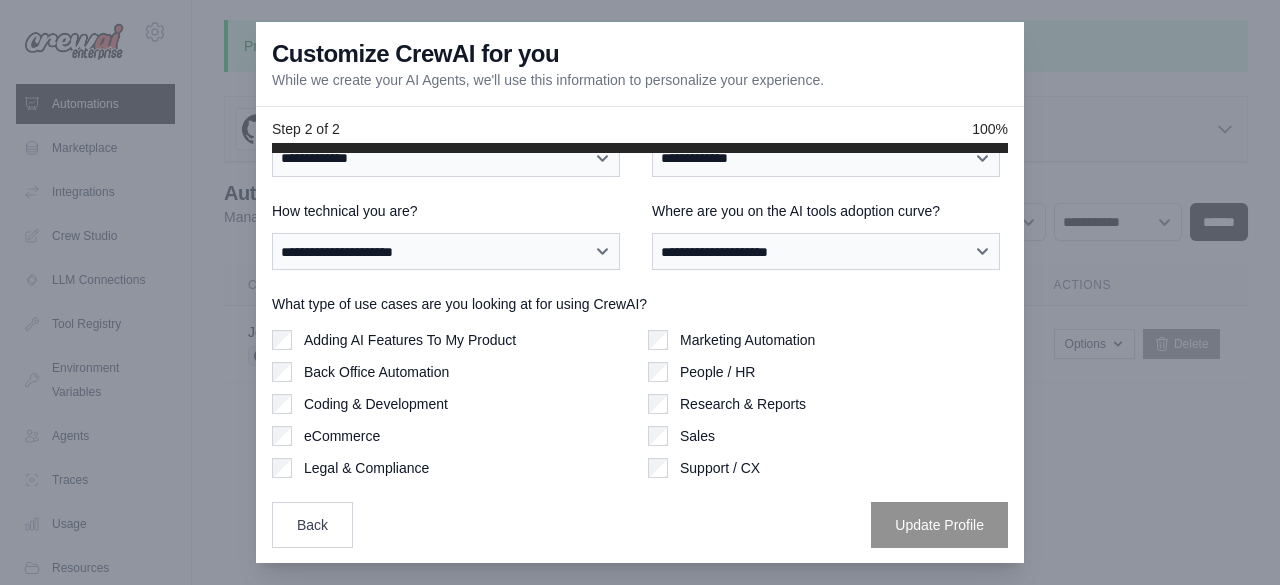 scroll, scrollTop: 0, scrollLeft: 0, axis: both 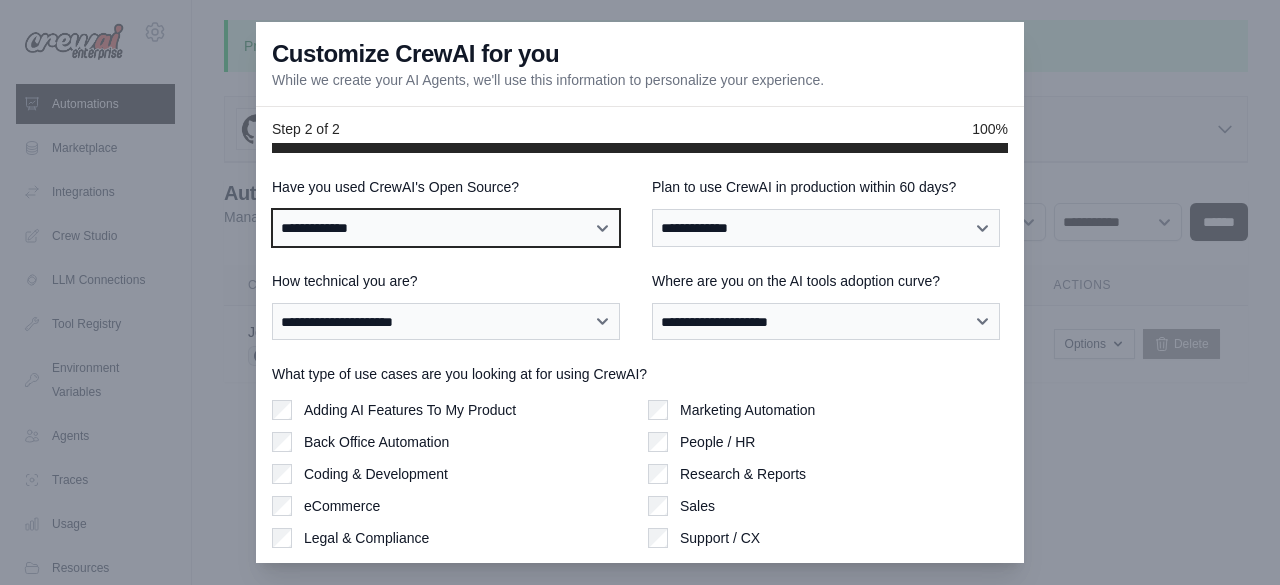 click on "**********" at bounding box center (446, 227) 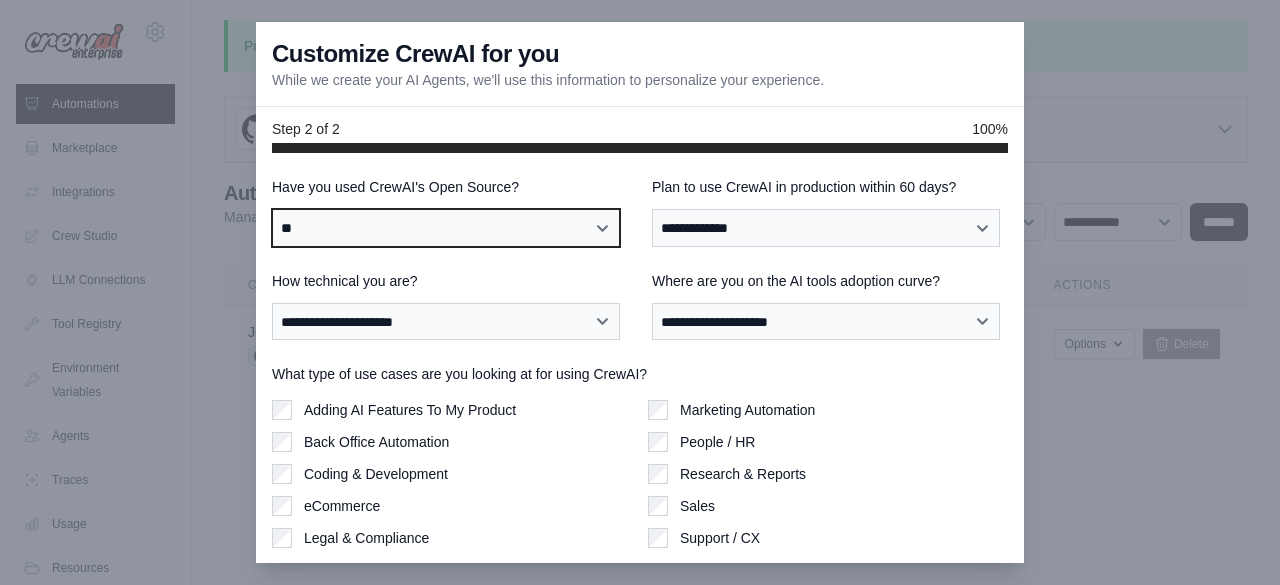 click on "**********" at bounding box center [446, 227] 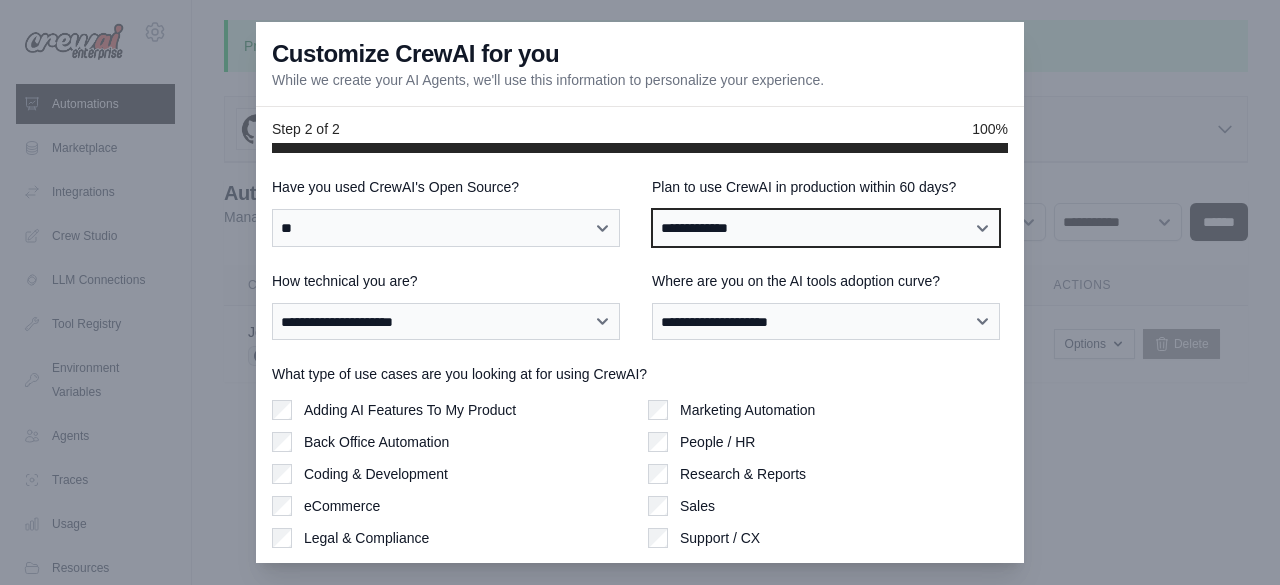 click on "**********" at bounding box center [826, 227] 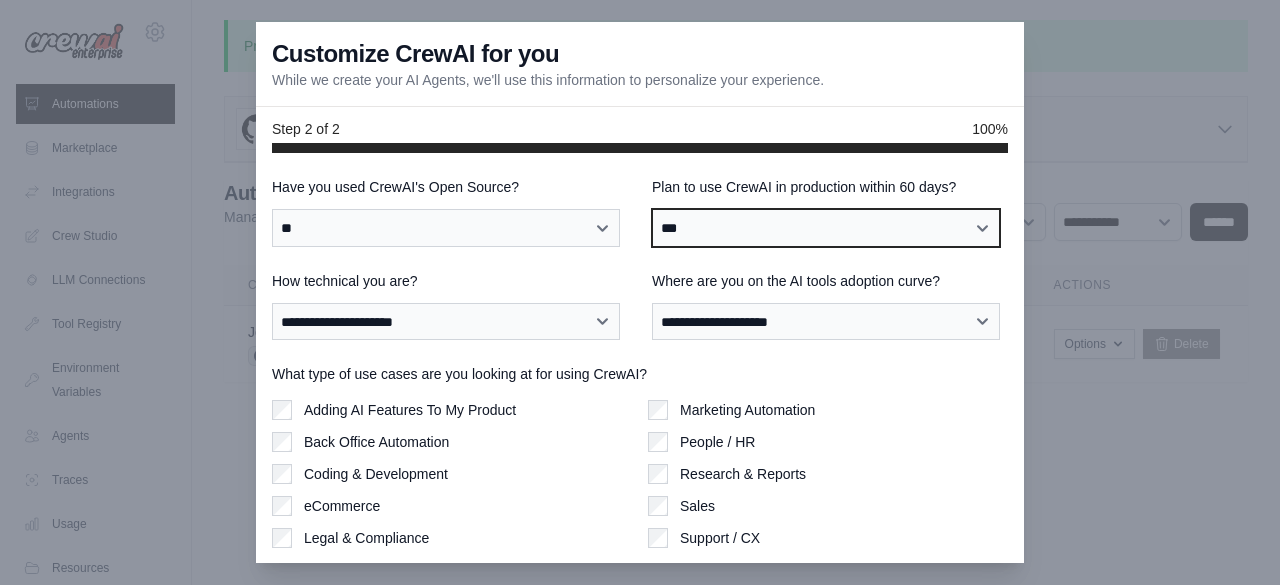 click on "**********" at bounding box center (826, 227) 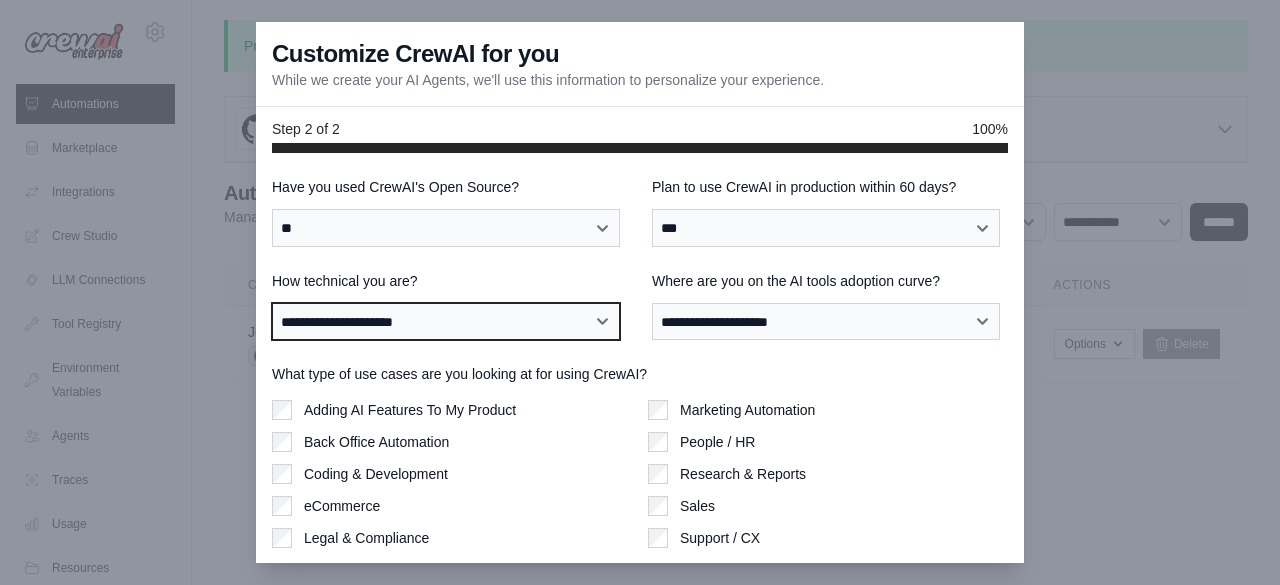 click on "**********" at bounding box center [446, 321] 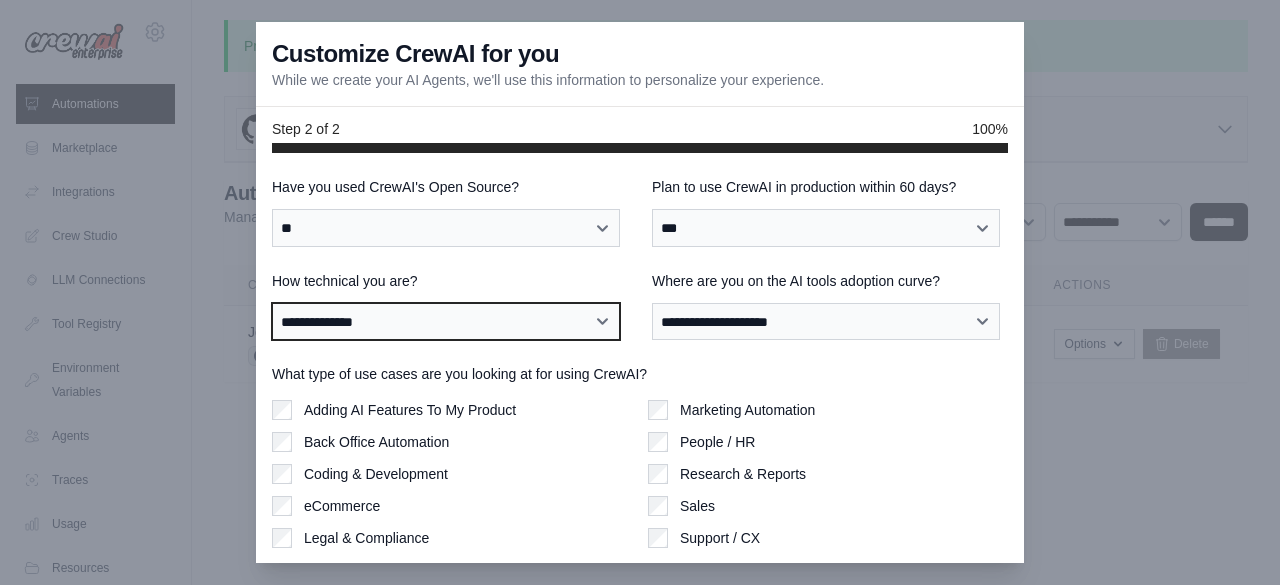 click on "**********" at bounding box center [446, 321] 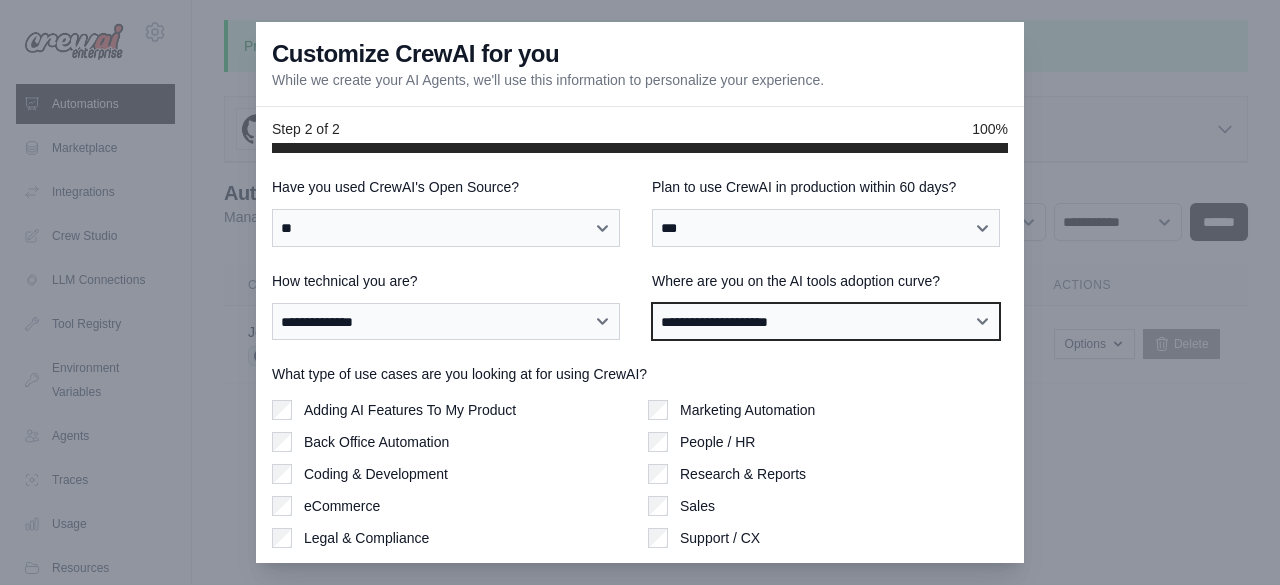 click on "**********" at bounding box center (826, 321) 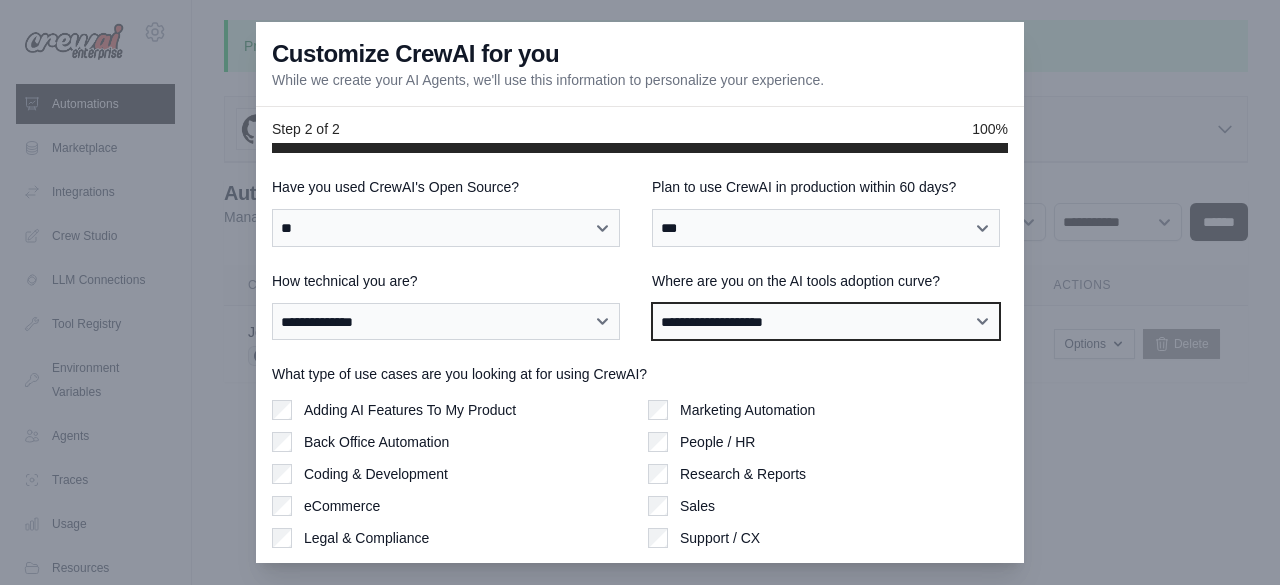 click on "**********" at bounding box center (826, 321) 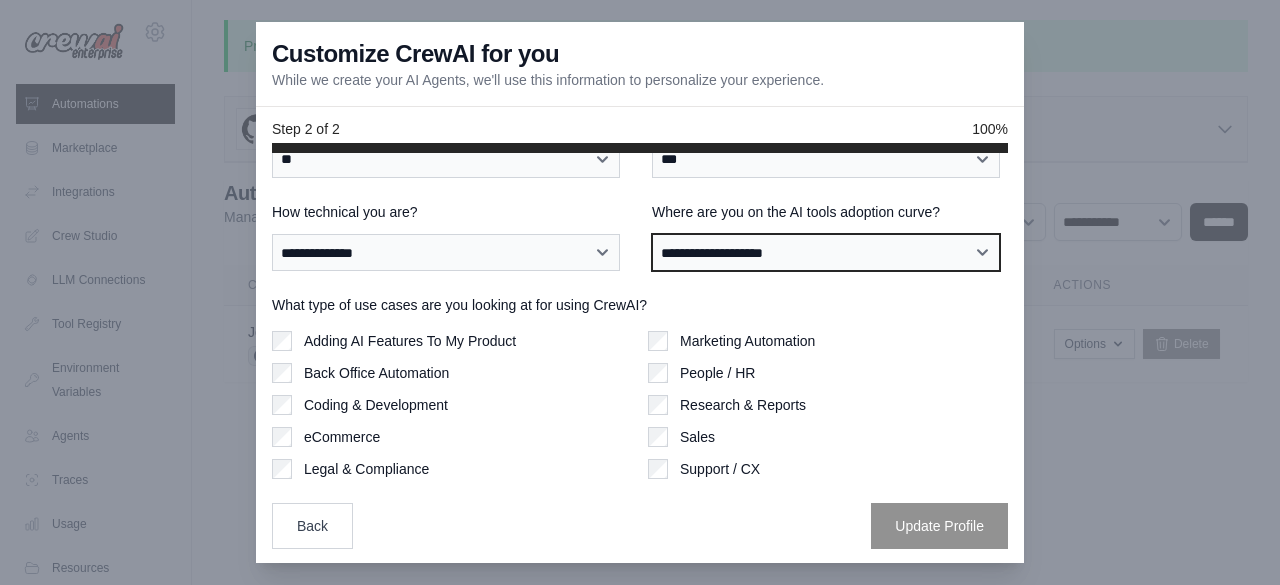 scroll, scrollTop: 70, scrollLeft: 0, axis: vertical 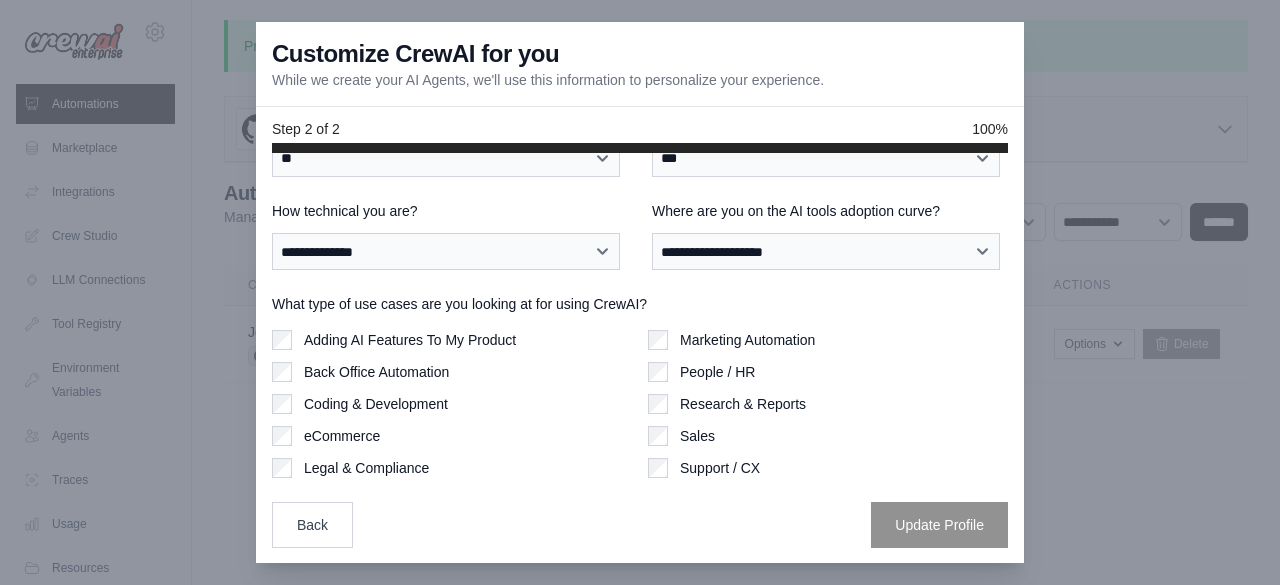 click on "Back Office Automation" at bounding box center [376, 372] 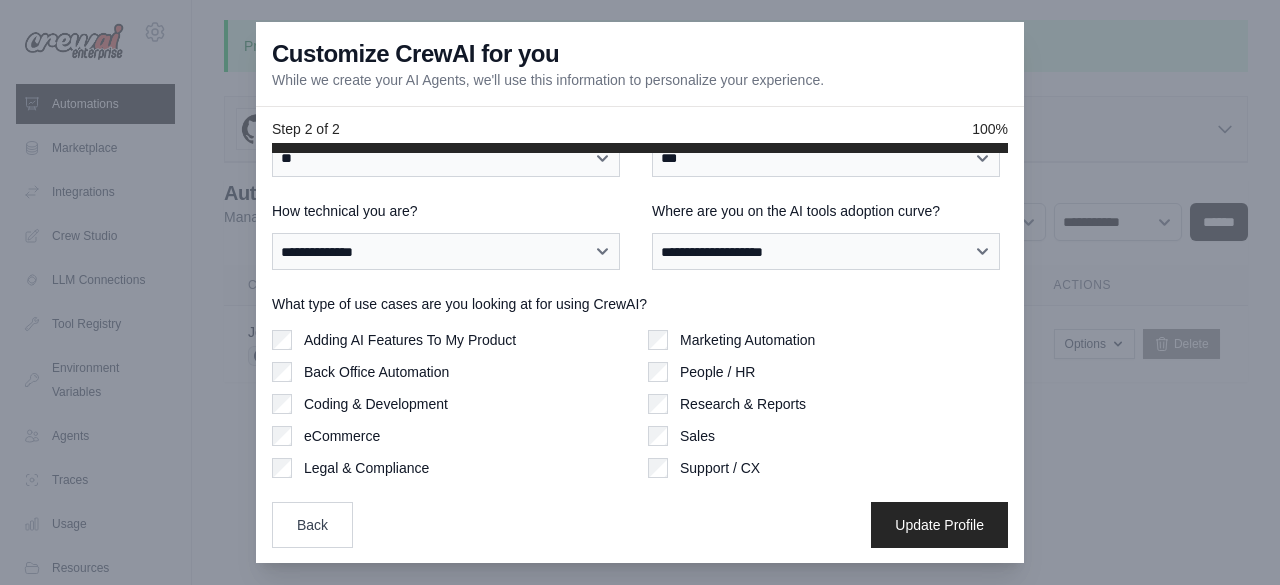 click on "Research & Reports" at bounding box center [743, 404] 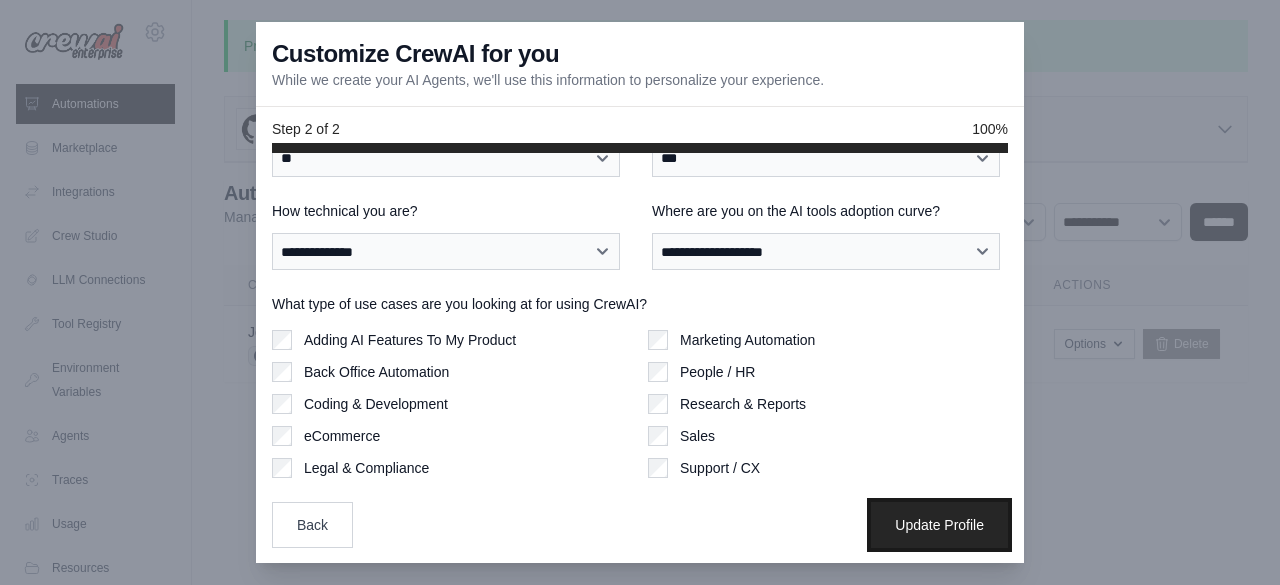 click on "Update Profile" at bounding box center [939, 525] 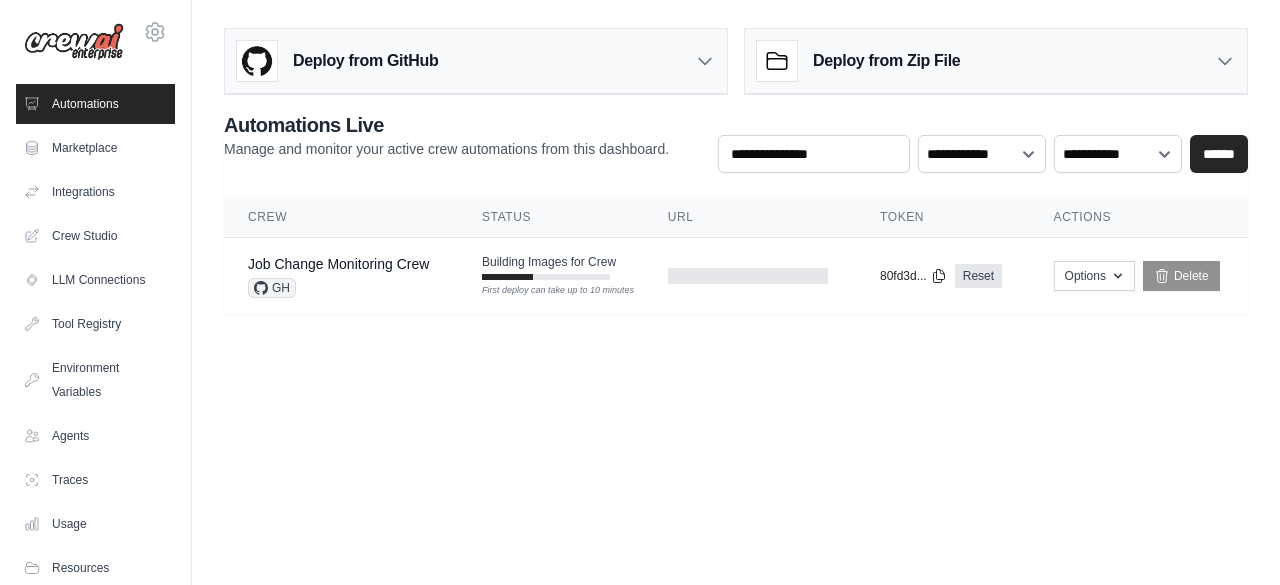 scroll, scrollTop: 0, scrollLeft: 0, axis: both 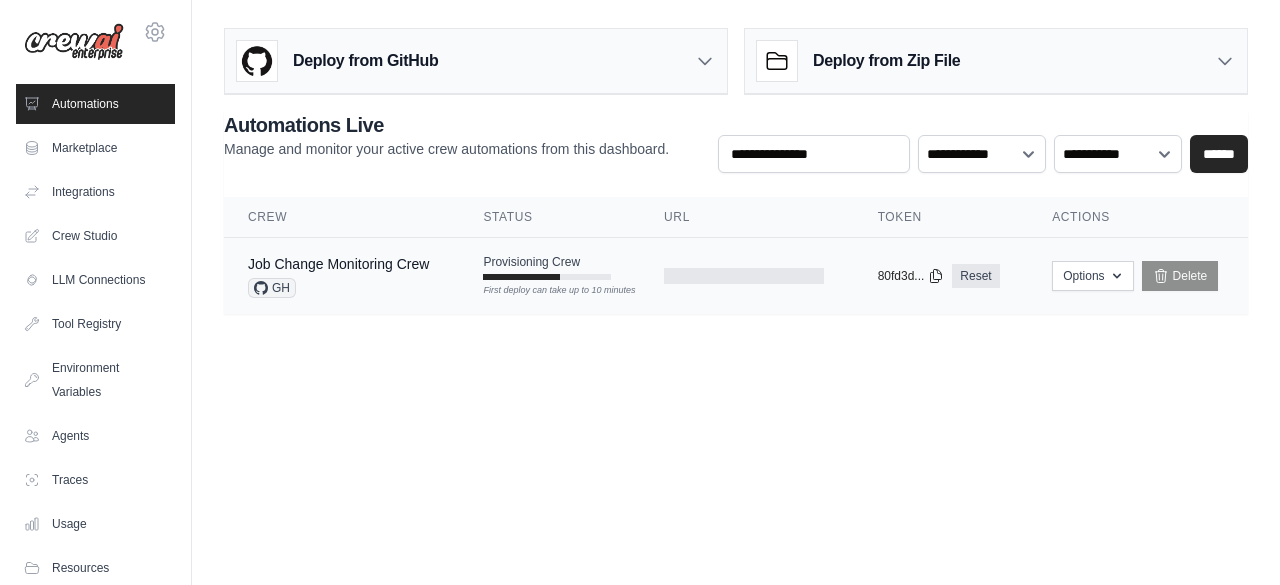 click on "Provisioning Crew" at bounding box center (531, 262) 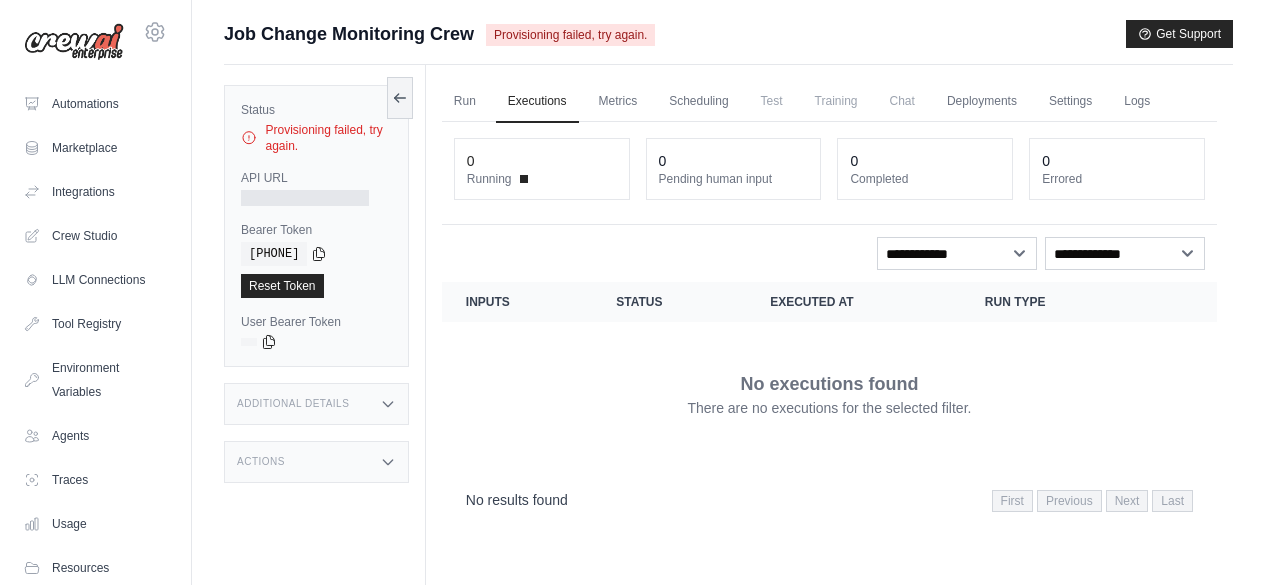 scroll, scrollTop: 0, scrollLeft: 0, axis: both 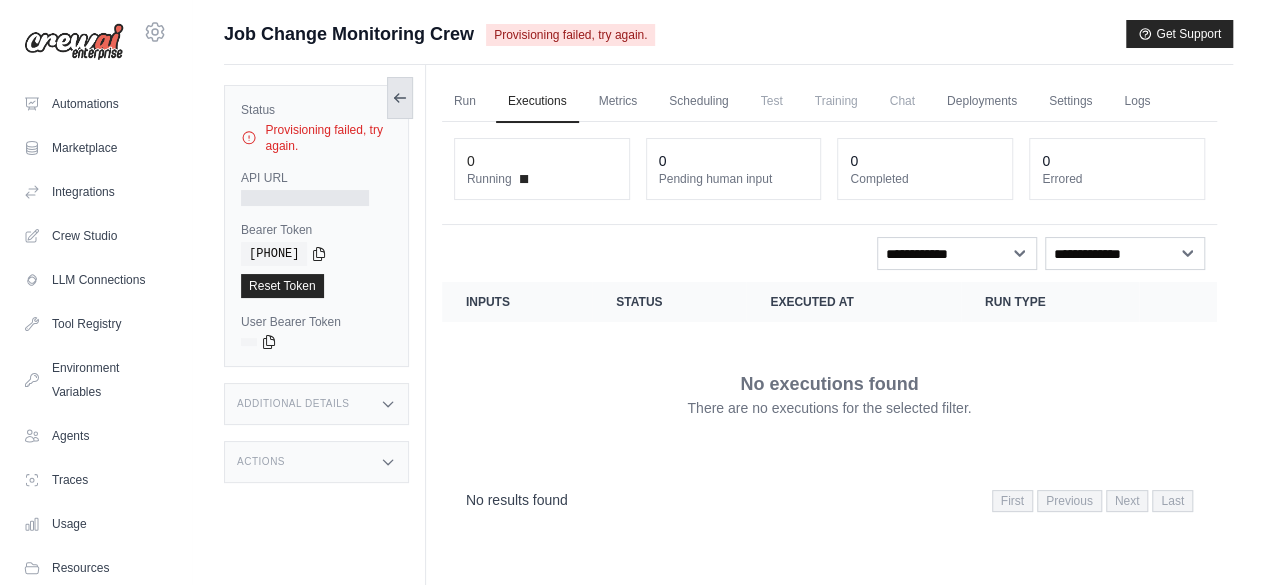 click 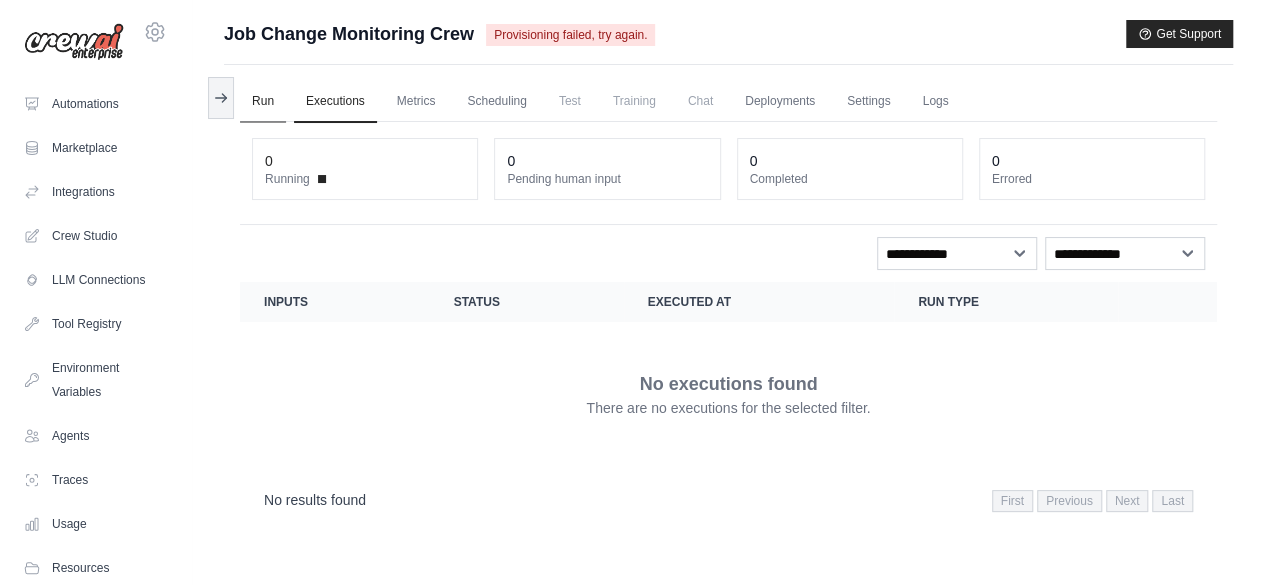 click on "Run" at bounding box center [263, 102] 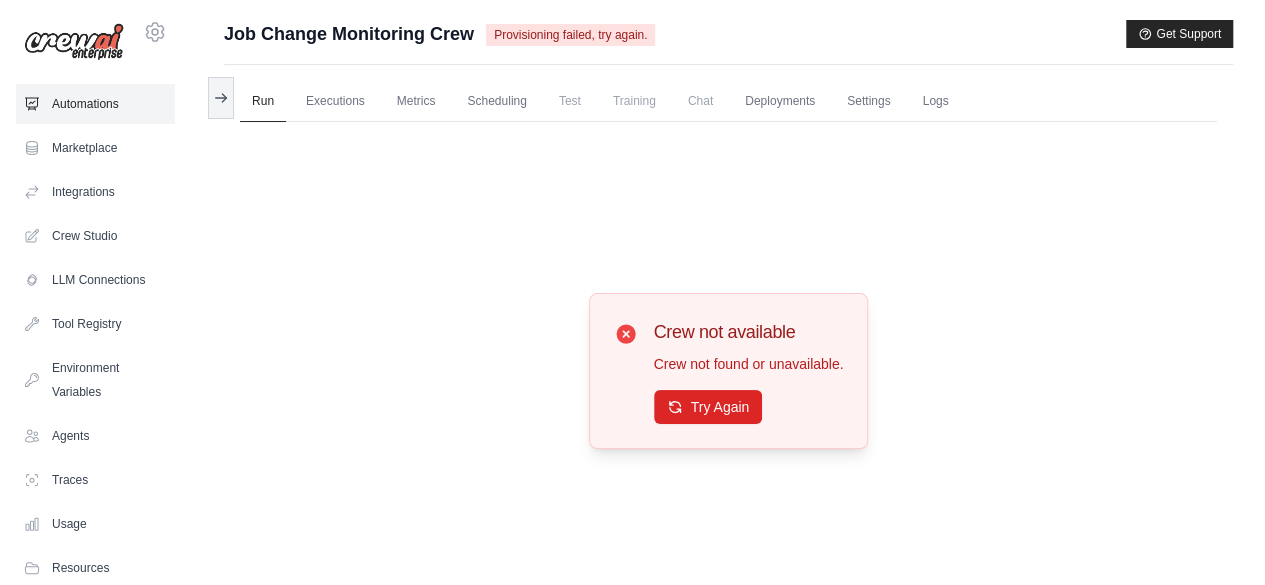 click on "Automations" at bounding box center [95, 104] 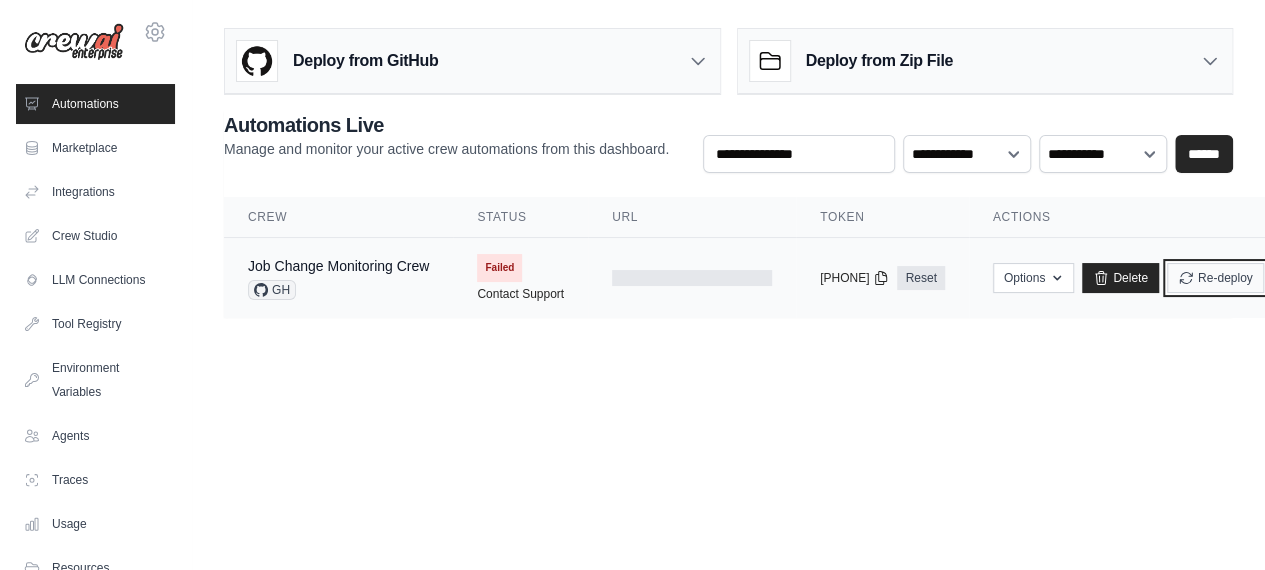 click on "Re-deploy" at bounding box center [1215, 278] 